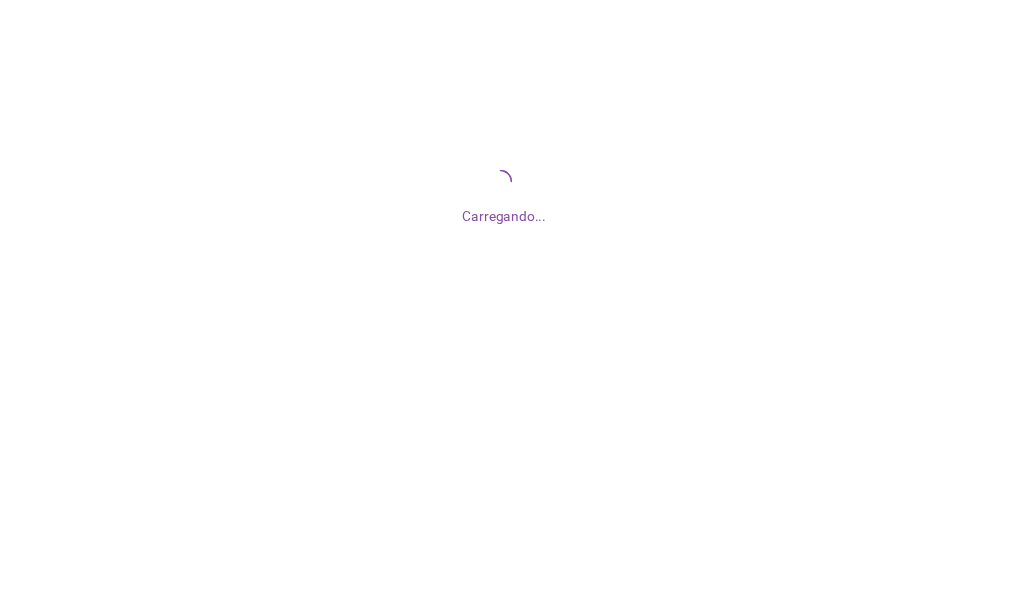 scroll, scrollTop: 0, scrollLeft: 0, axis: both 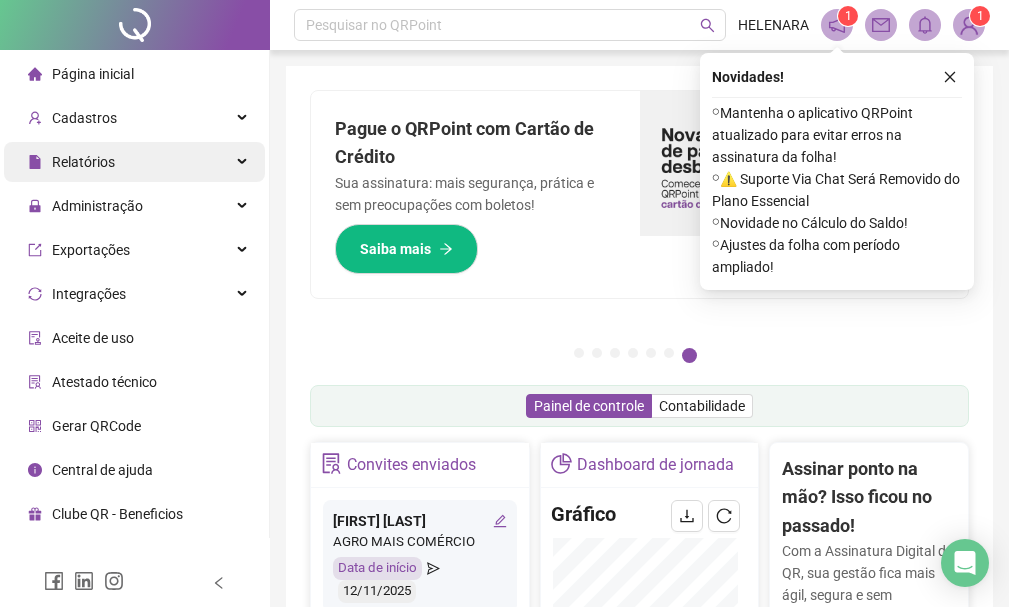 click on "Relatórios" at bounding box center [134, 162] 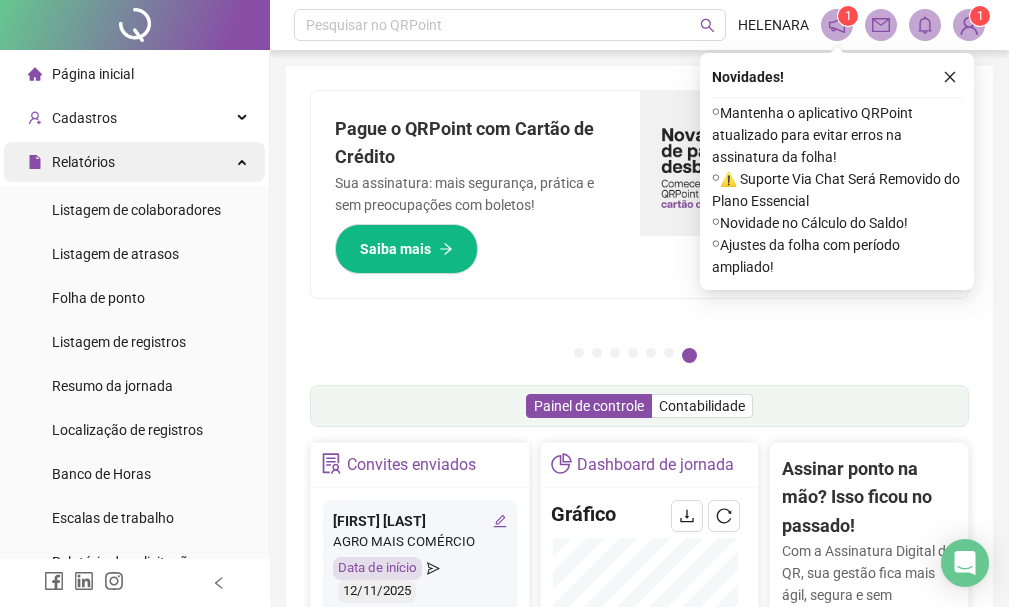 click on "Relatórios" at bounding box center (134, 162) 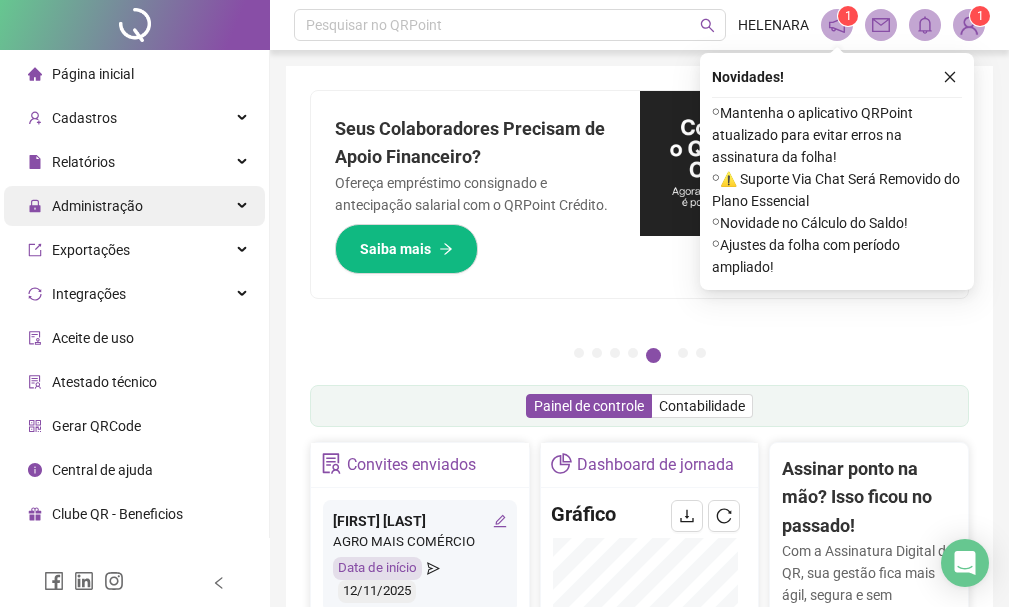 click on "Administração" at bounding box center [134, 206] 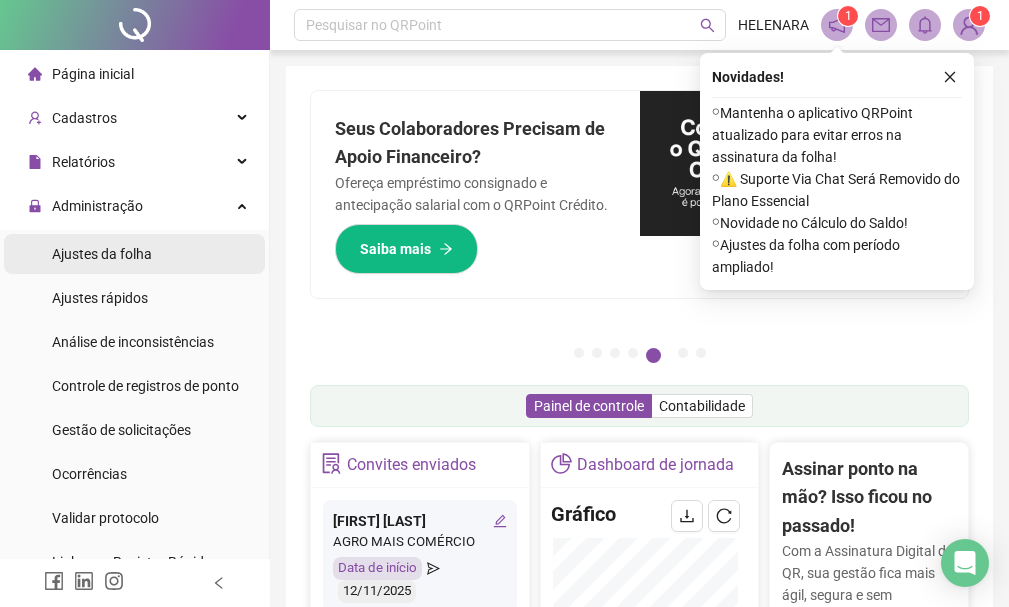 click on "Ajustes da folha" at bounding box center [134, 254] 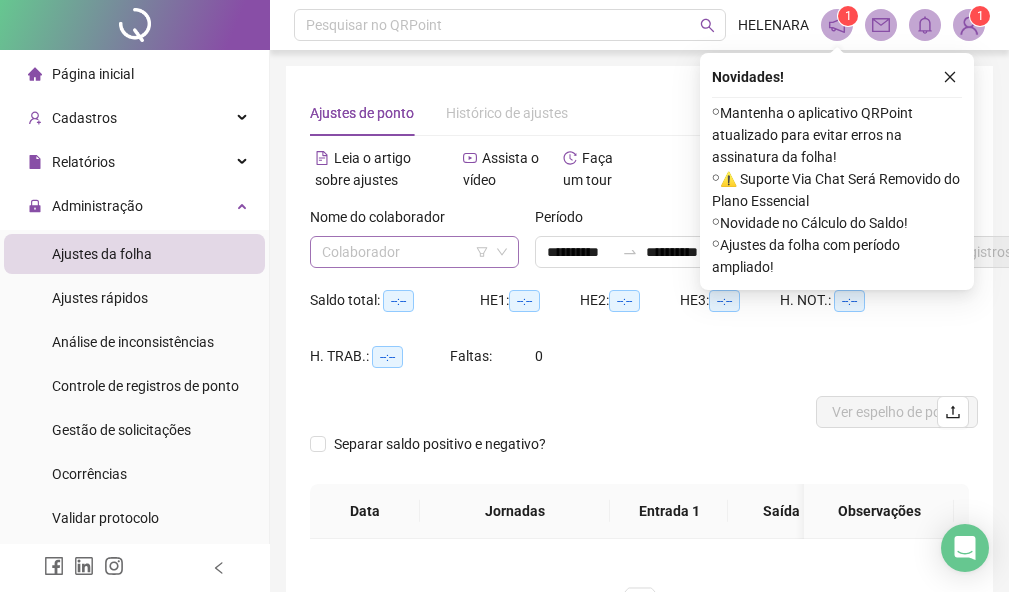 click at bounding box center [405, 252] 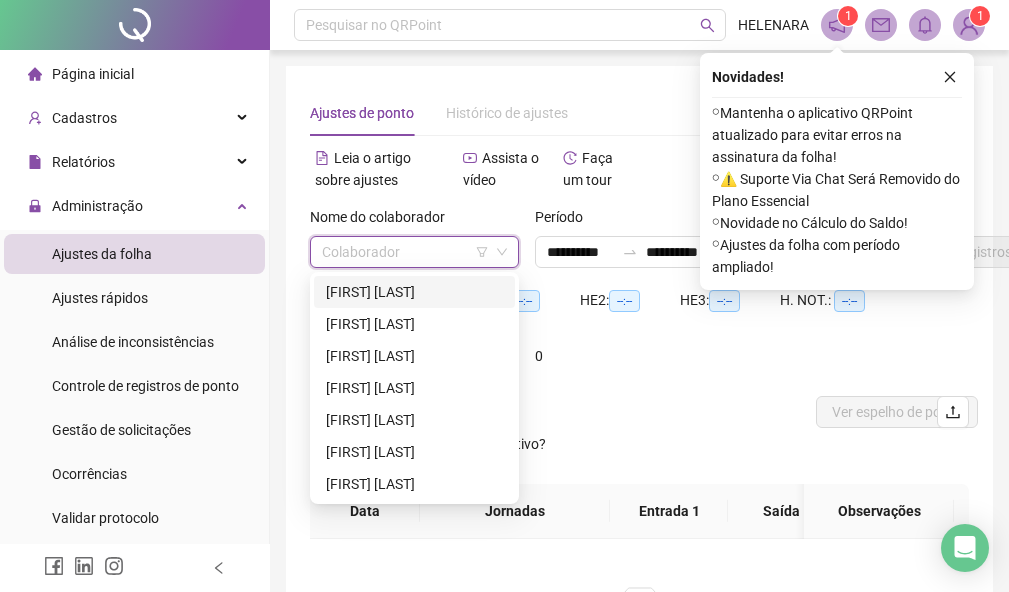 type on "*" 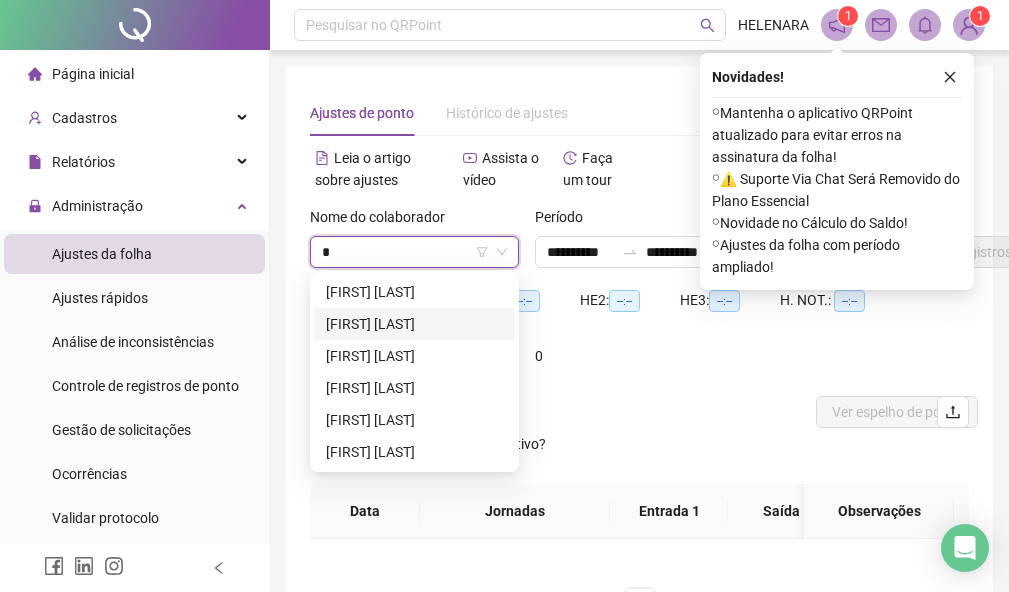 click on "[FIRST] [LAST]" at bounding box center [414, 324] 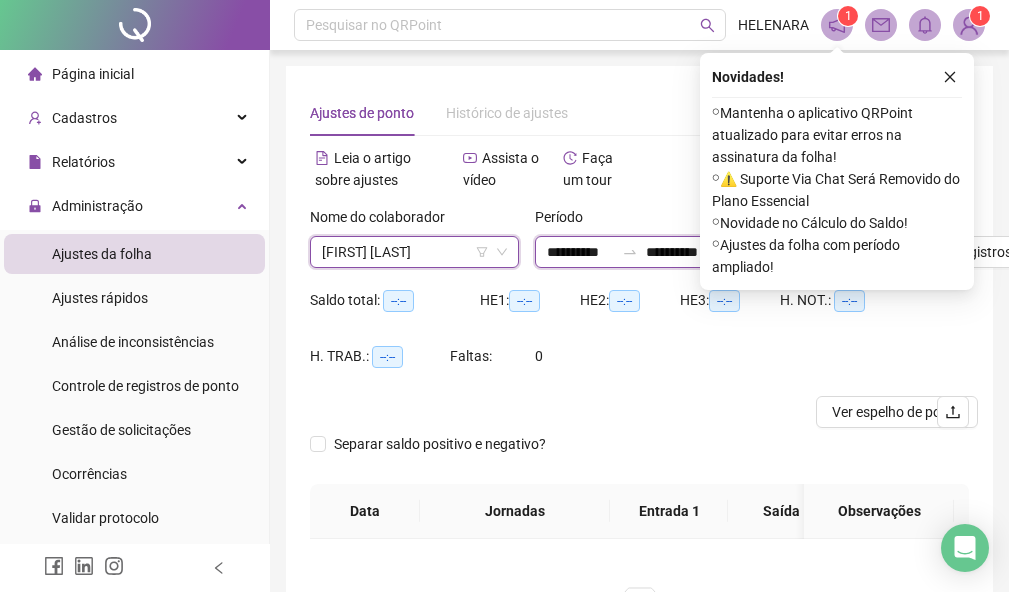 click on "**********" at bounding box center (679, 252) 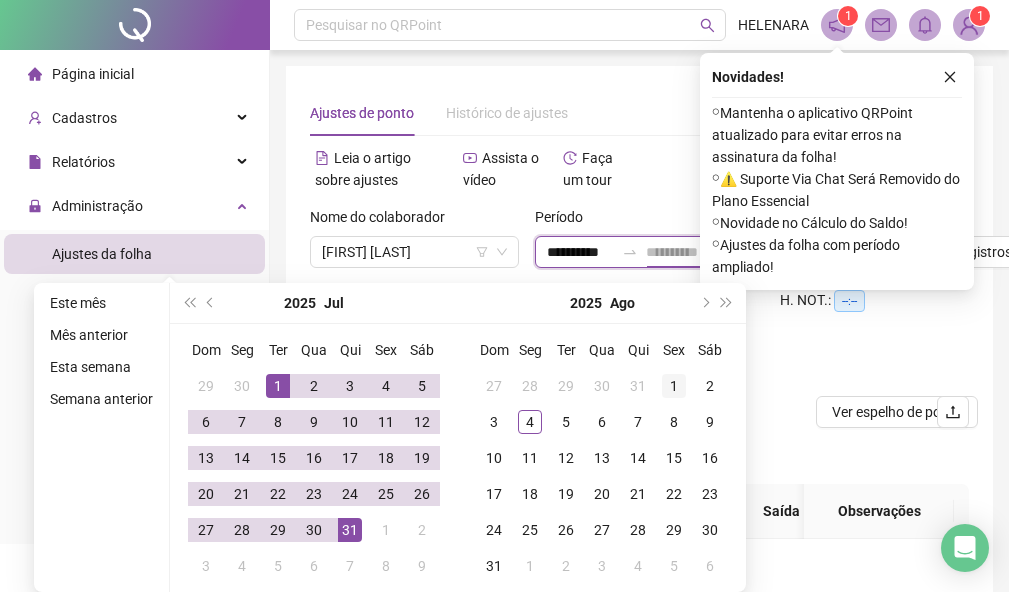 type on "**********" 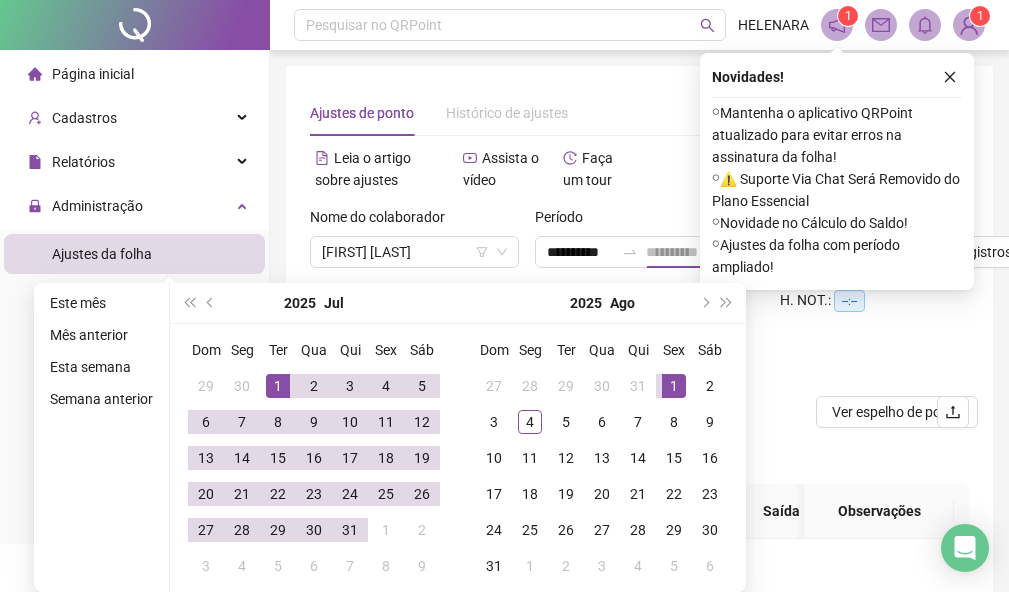 click on "1" at bounding box center (674, 386) 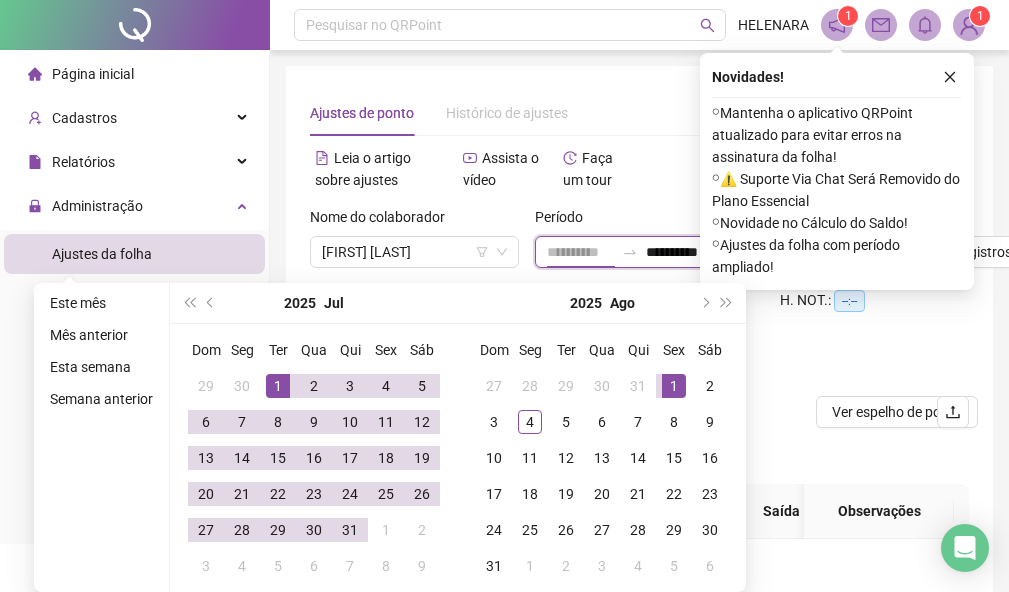 scroll, scrollTop: 0, scrollLeft: 3, axis: horizontal 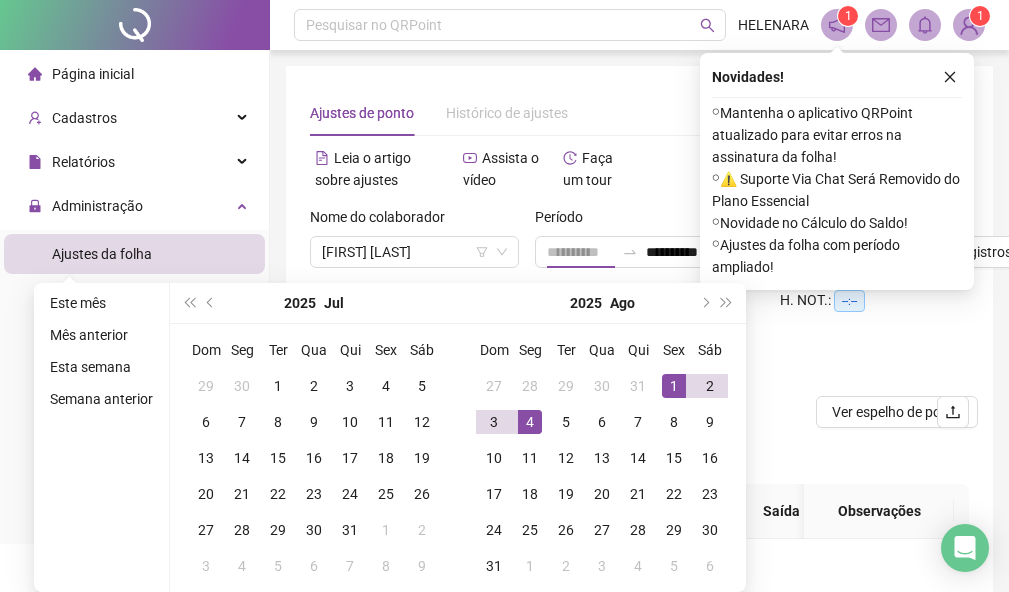 click on "4" at bounding box center [530, 422] 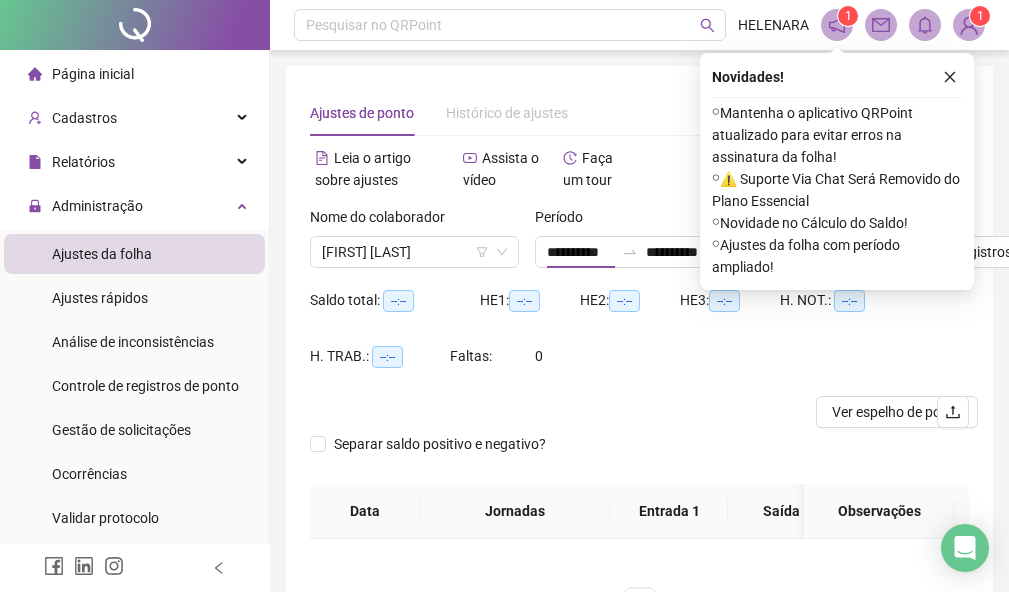 scroll, scrollTop: 0, scrollLeft: 0, axis: both 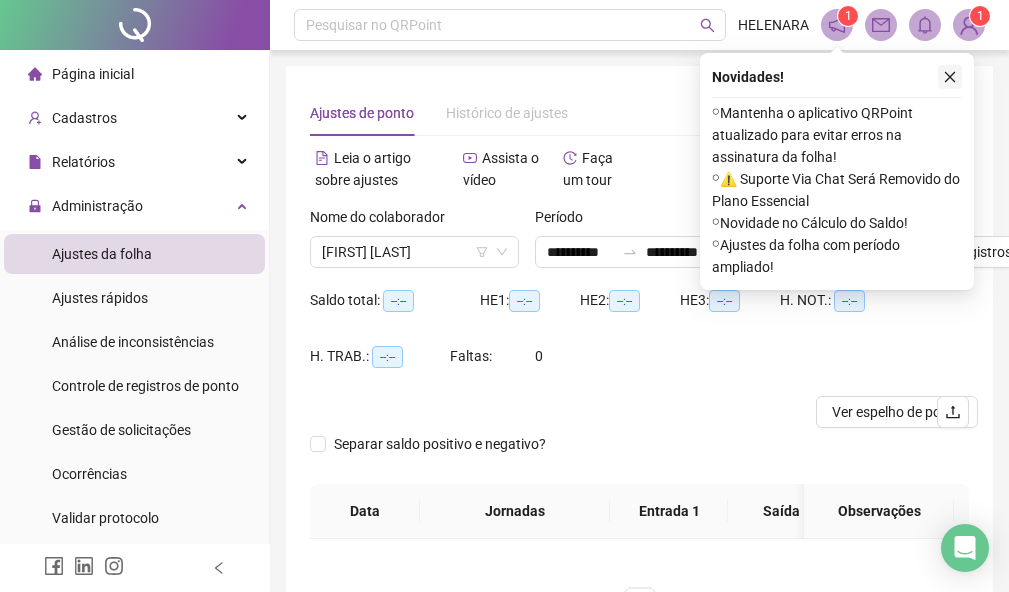 click 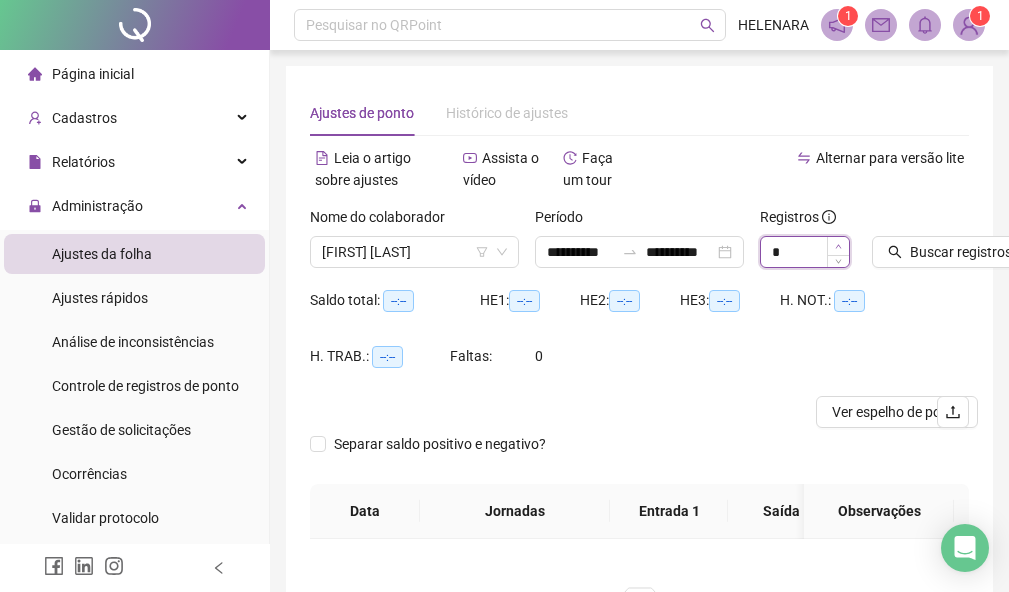 click 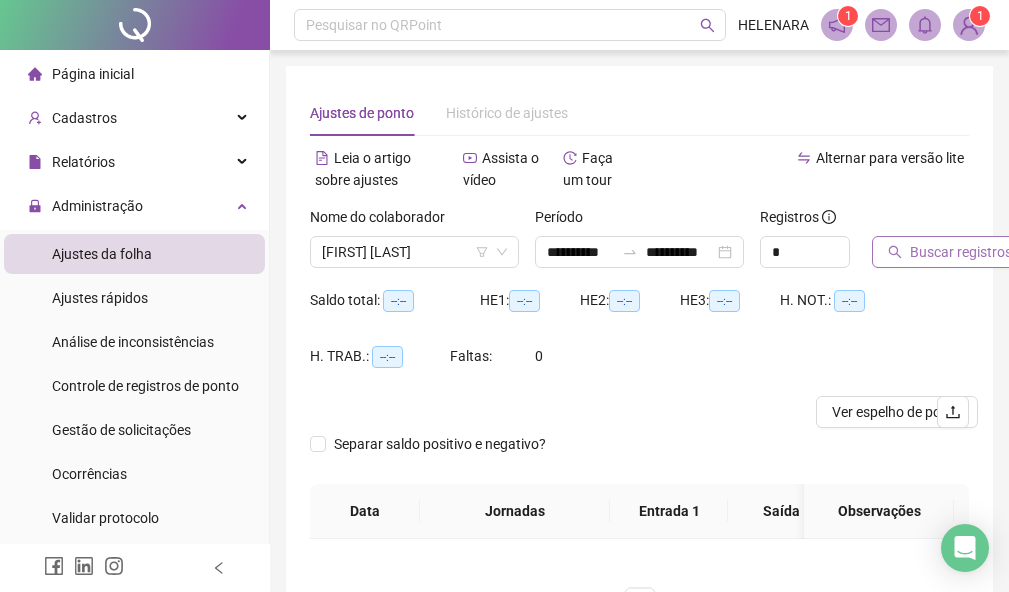 click on "Buscar registros" at bounding box center (961, 252) 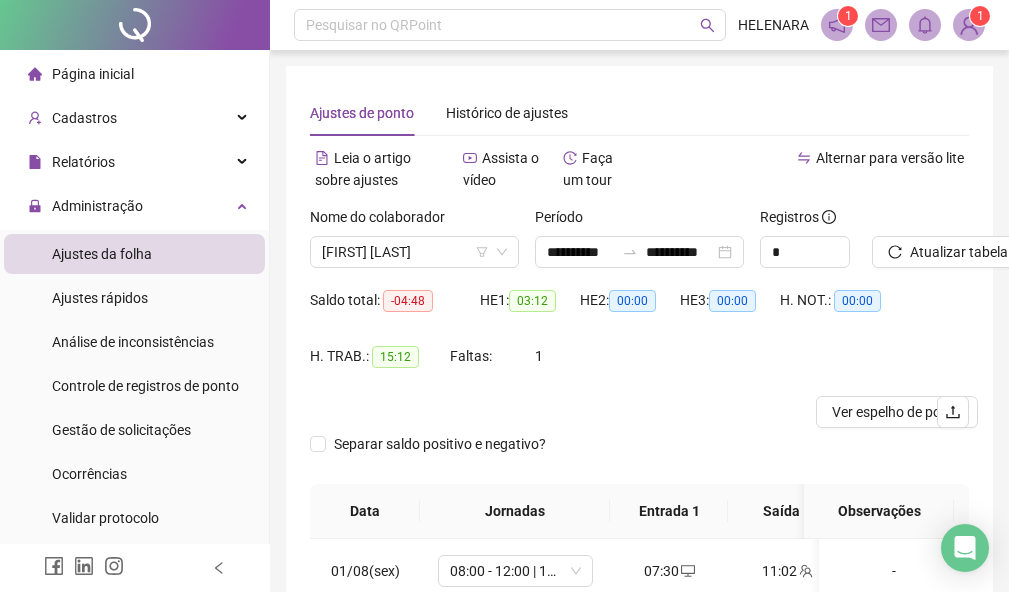 click on "Saldo total:   -04:48 HE 1:   03:12 HE 2:   00:00 HE 3:   00:00 H. NOT.:   00:00 H. TRAB.:   15:12 Faltas:   1" at bounding box center [639, 340] 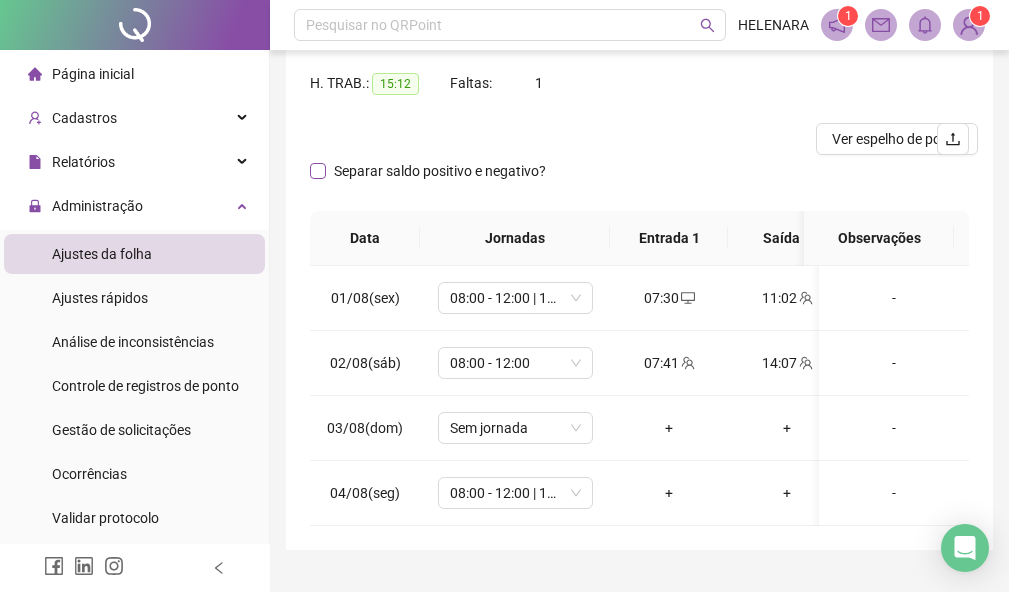 scroll, scrollTop: 300, scrollLeft: 0, axis: vertical 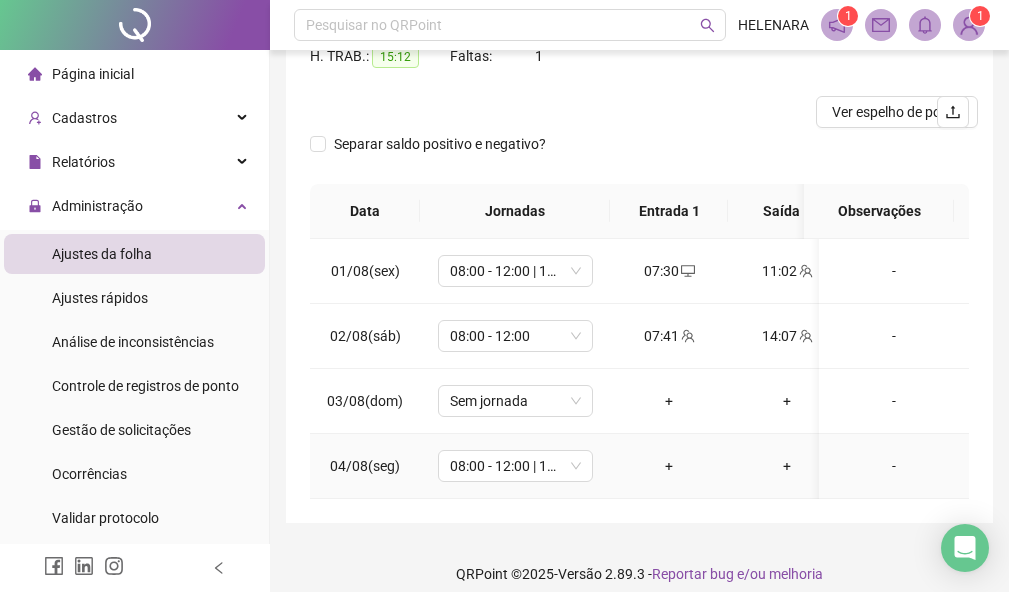 click on "+" at bounding box center (669, 466) 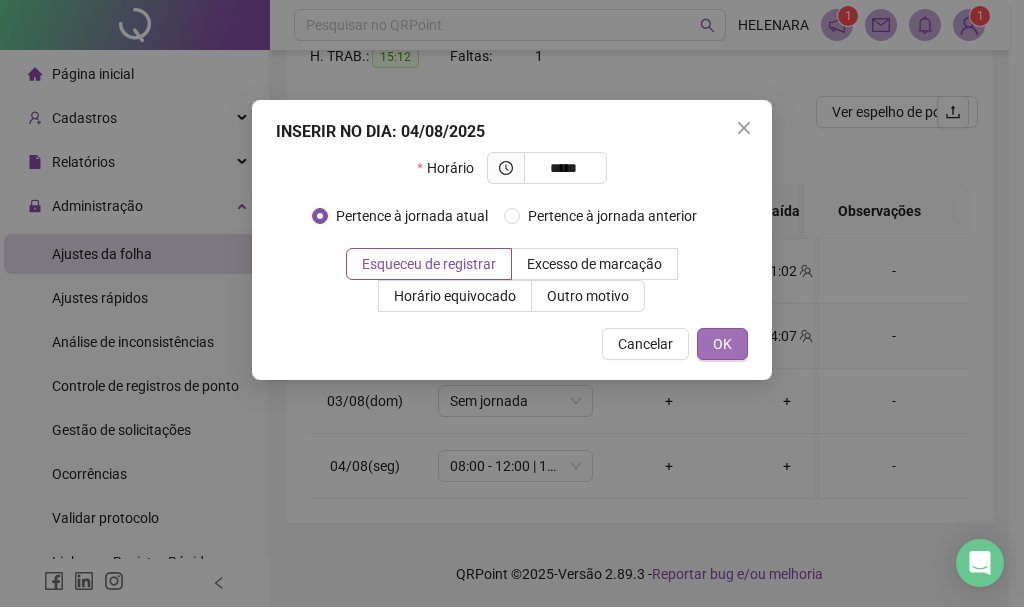 type on "*****" 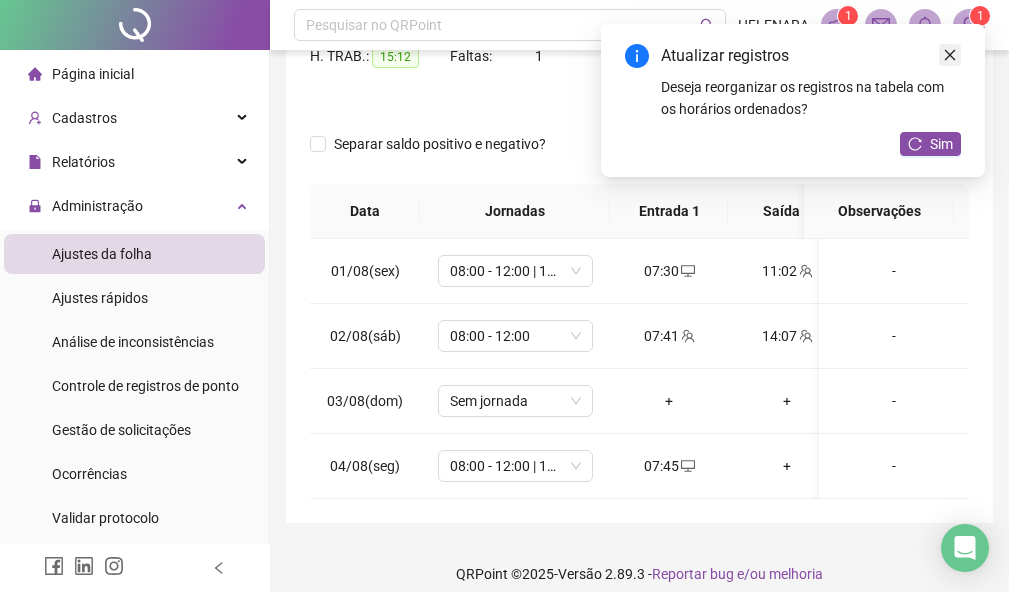 click 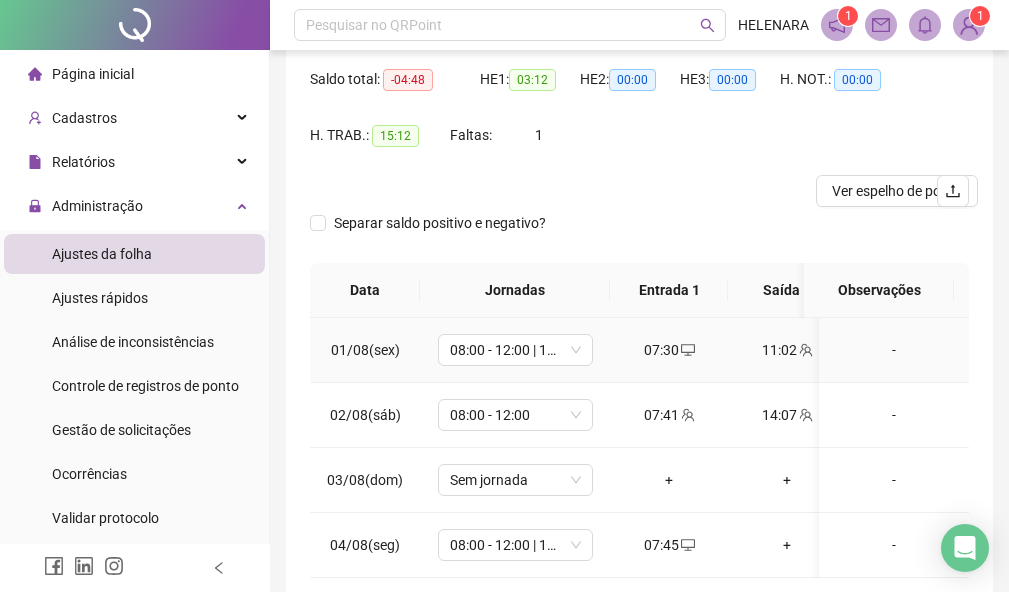 scroll, scrollTop: 100, scrollLeft: 0, axis: vertical 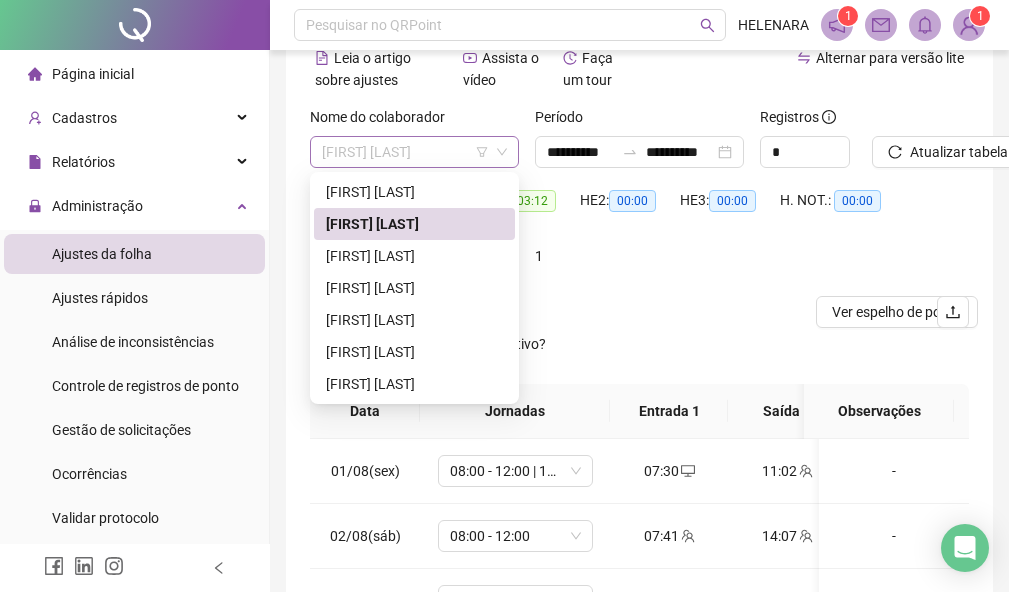 click on "[FIRST] [LAST]" at bounding box center [414, 152] 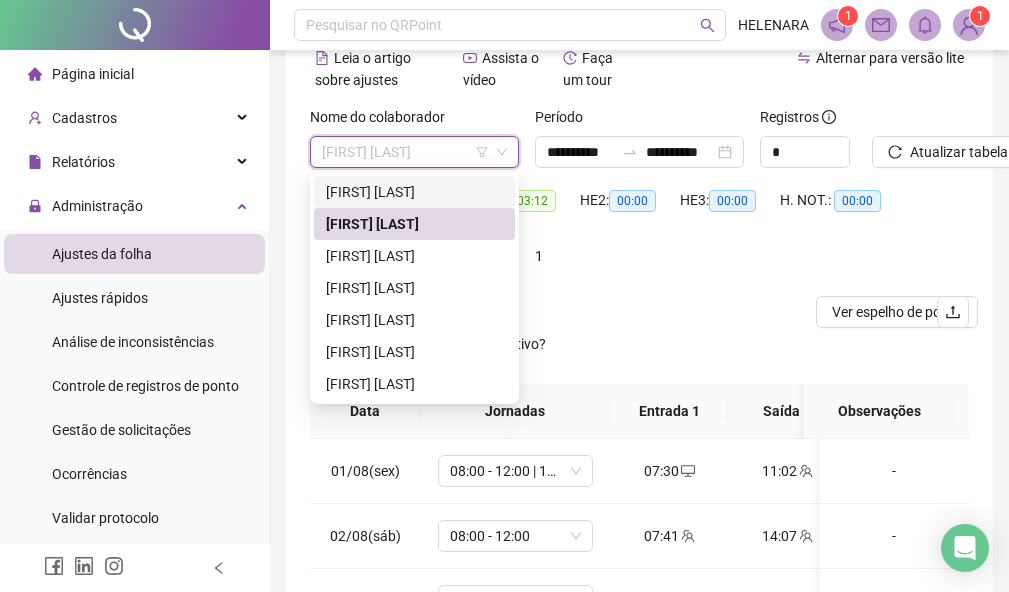 click on "[FIRST] [LAST]" at bounding box center (414, 192) 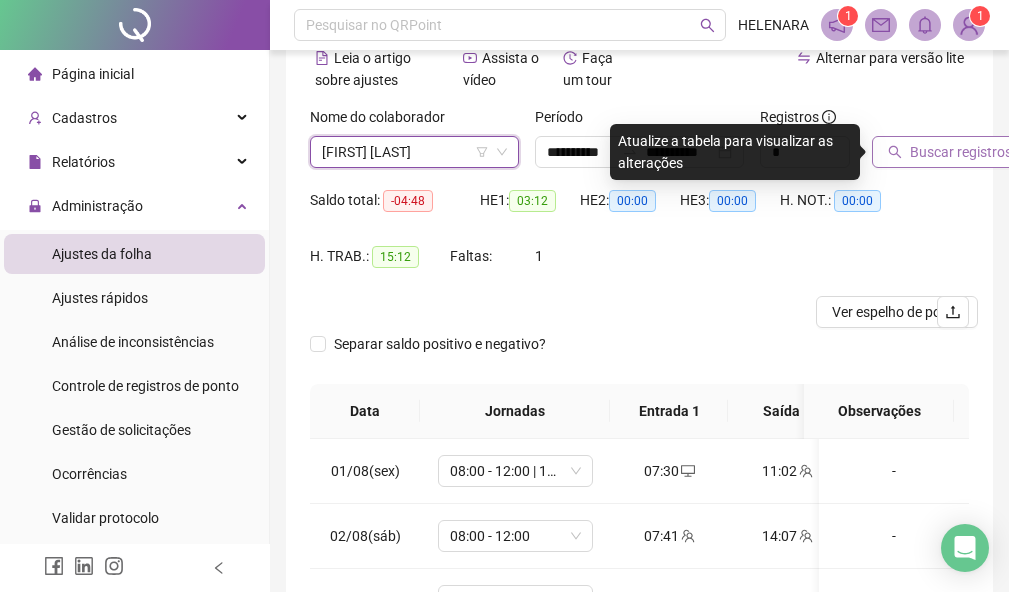 click on "Buscar registros" at bounding box center (961, 152) 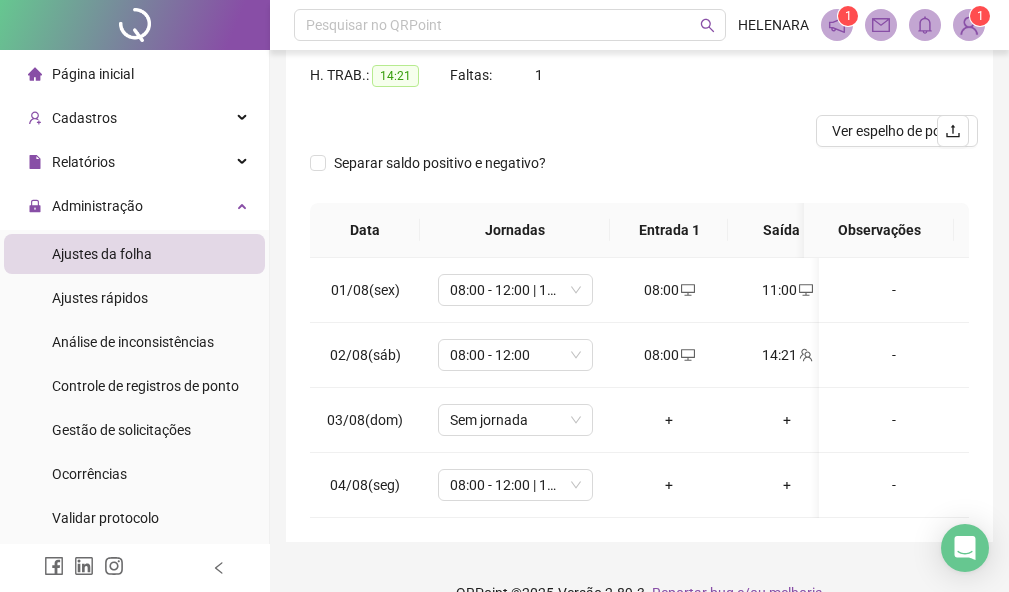 scroll, scrollTop: 300, scrollLeft: 0, axis: vertical 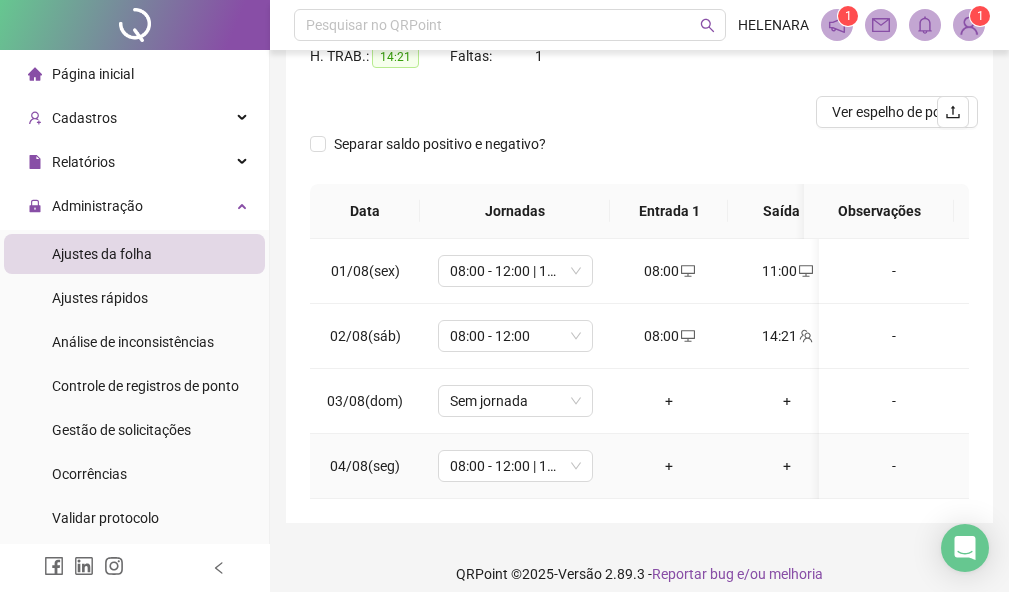 click on "+" at bounding box center (669, 466) 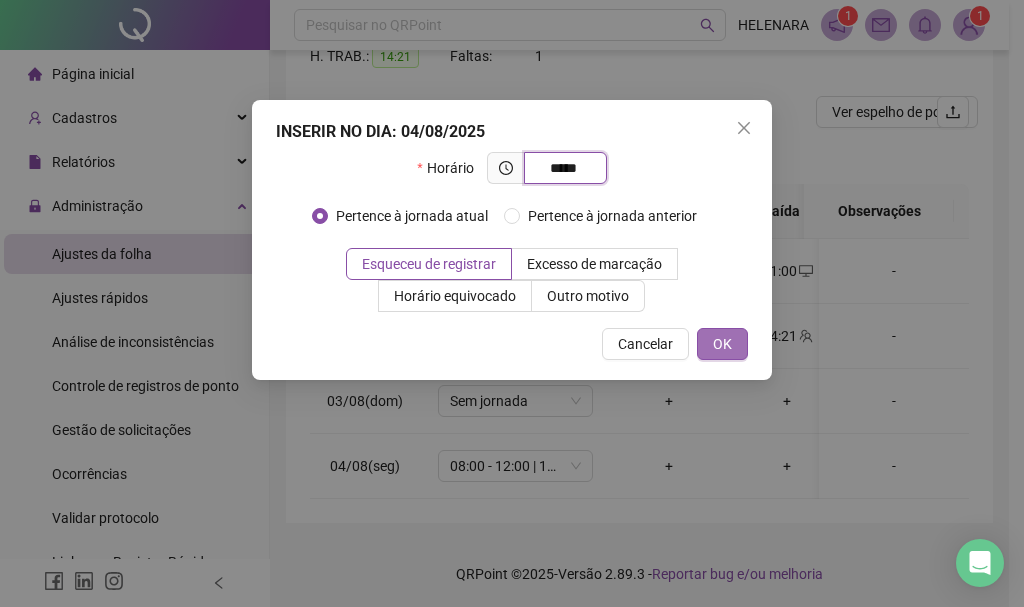 type on "*****" 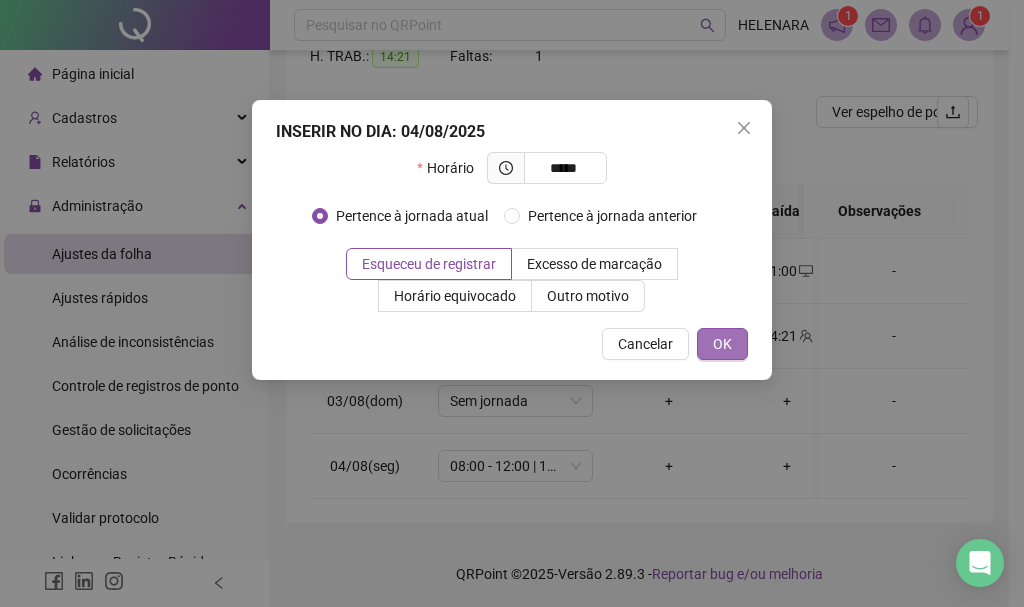 click on "OK" at bounding box center [722, 344] 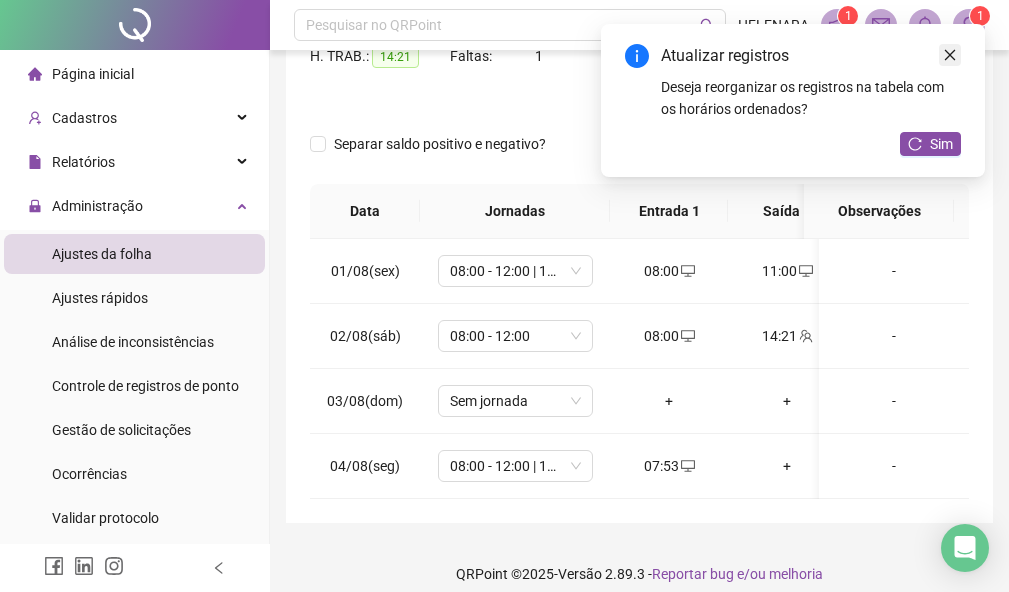 click 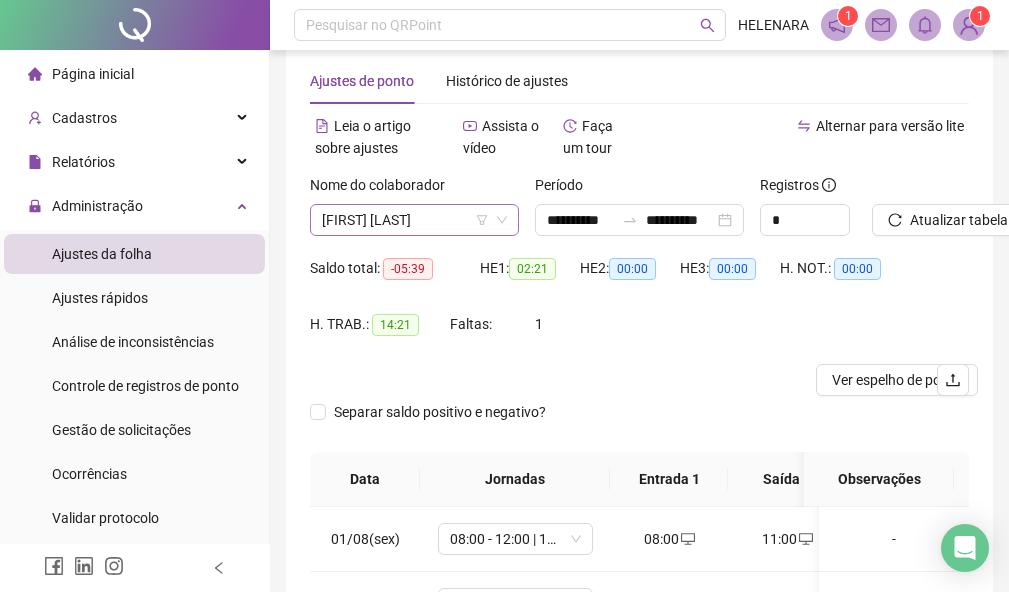 scroll, scrollTop: 0, scrollLeft: 0, axis: both 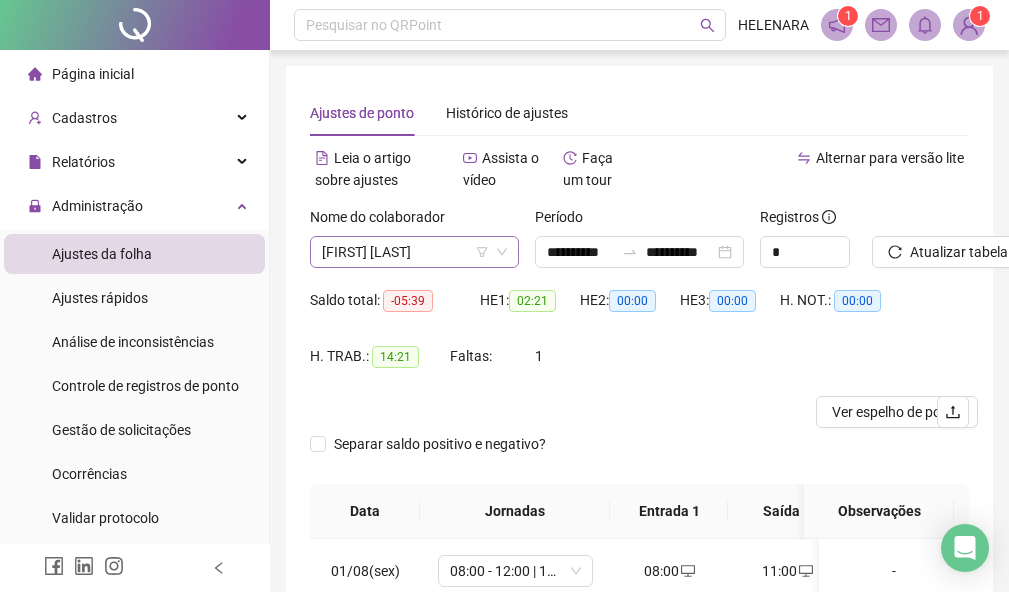 click on "[FIRST] [LAST]" at bounding box center [414, 252] 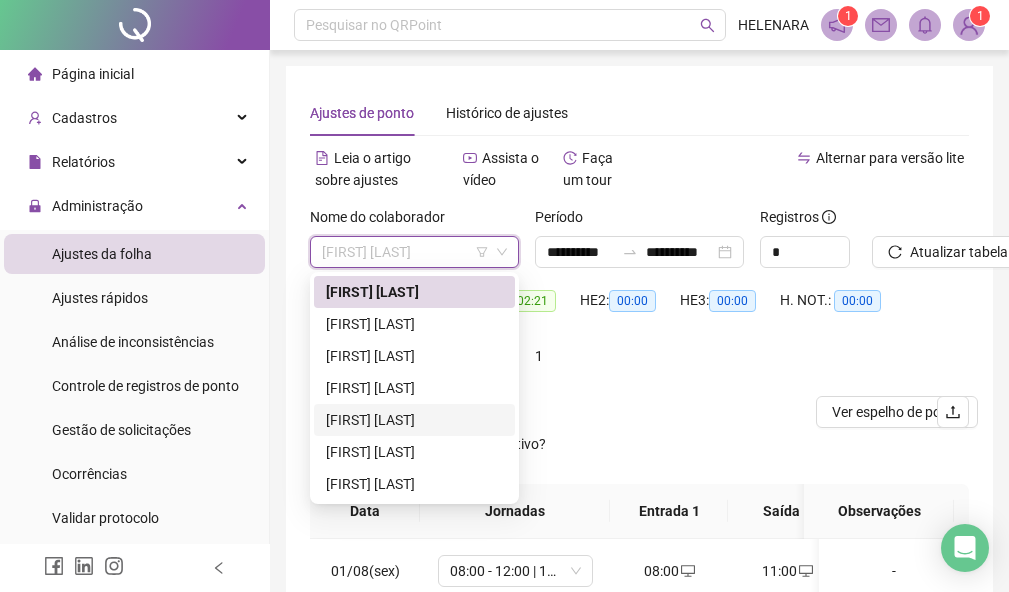 click on "[FIRST] [LAST]" at bounding box center (414, 420) 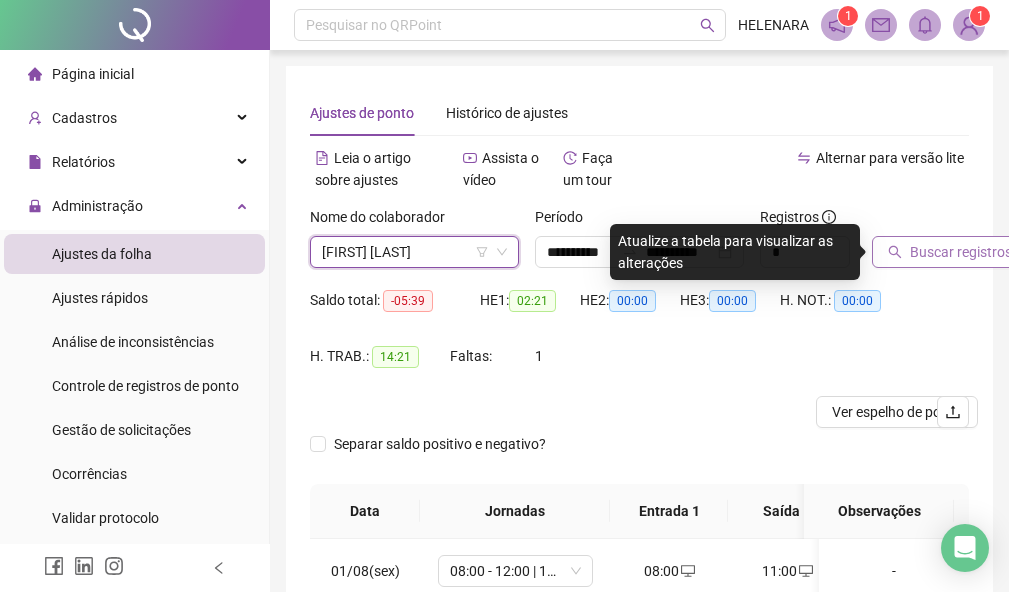 click on "Buscar registros" at bounding box center (961, 252) 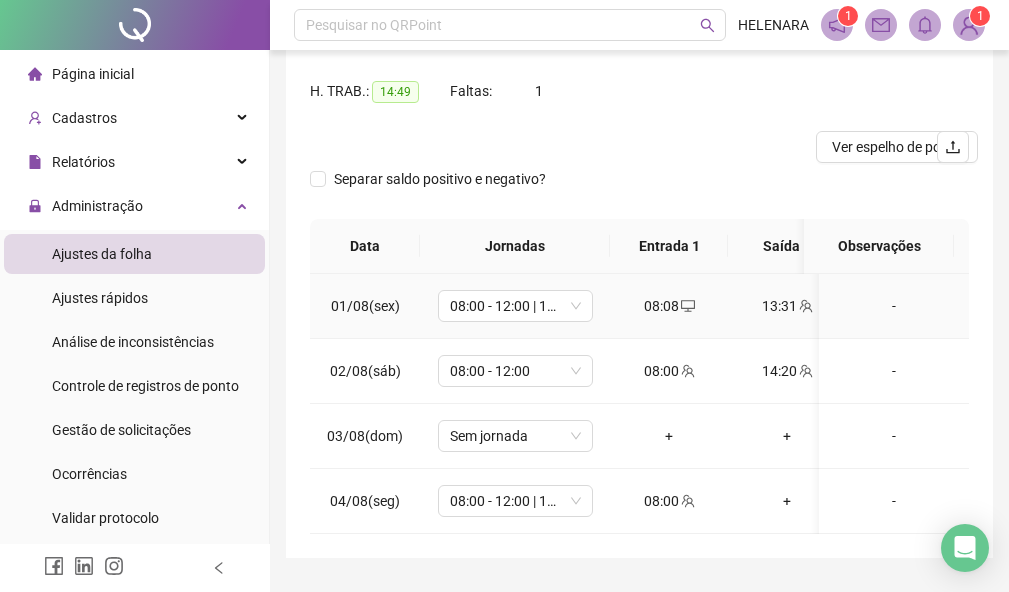 scroll, scrollTop: 300, scrollLeft: 0, axis: vertical 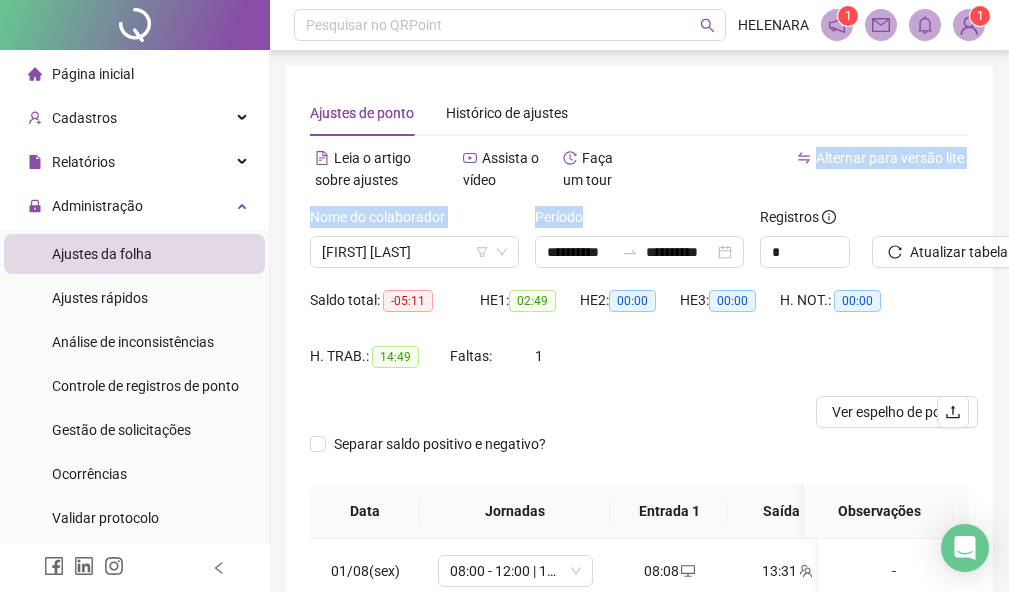 click on "**********" at bounding box center (639, 475) 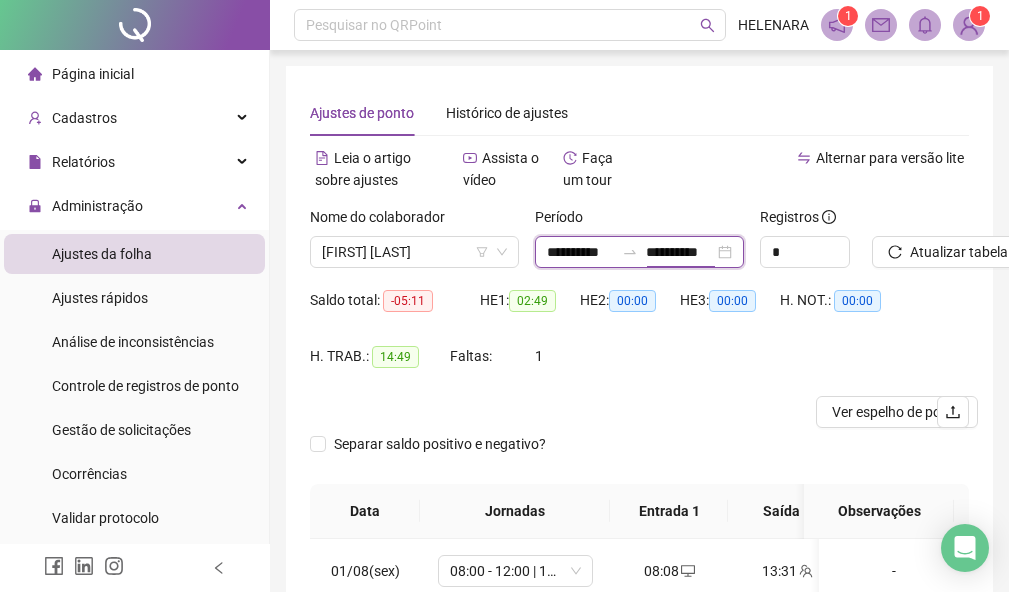 click on "**********" at bounding box center [679, 252] 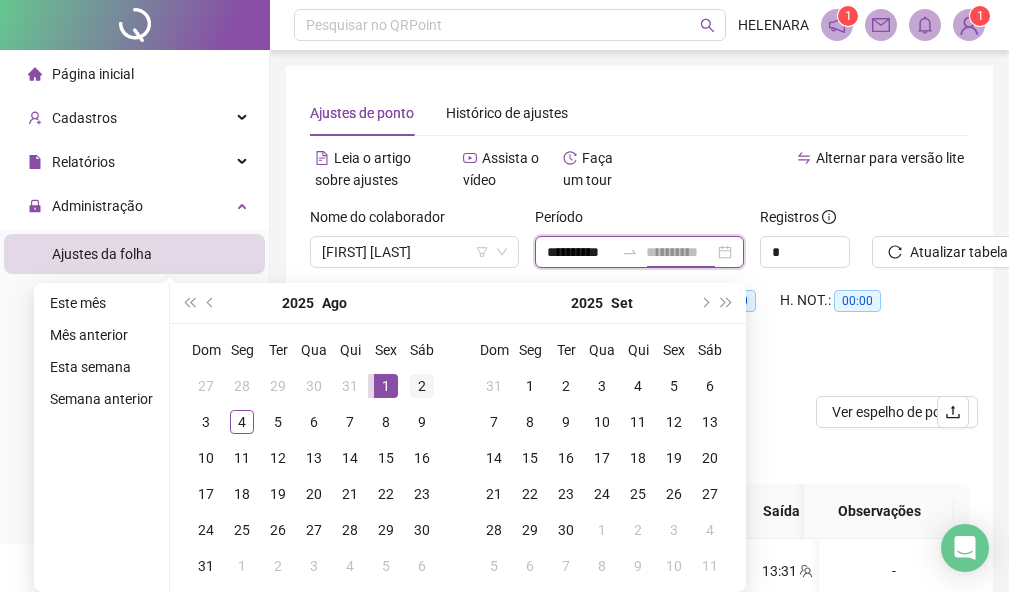 type on "**********" 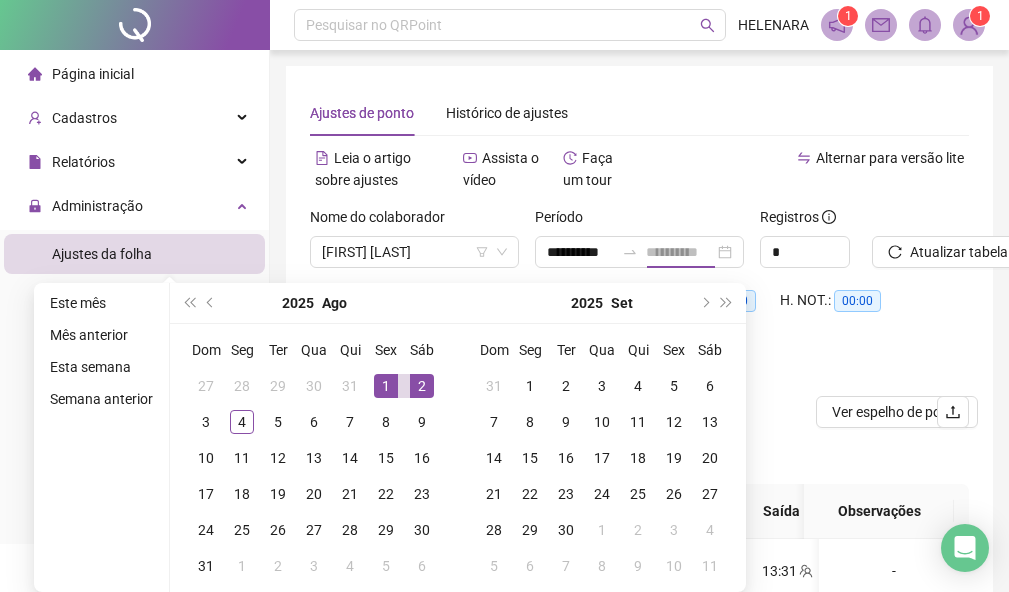 click on "2" at bounding box center [422, 386] 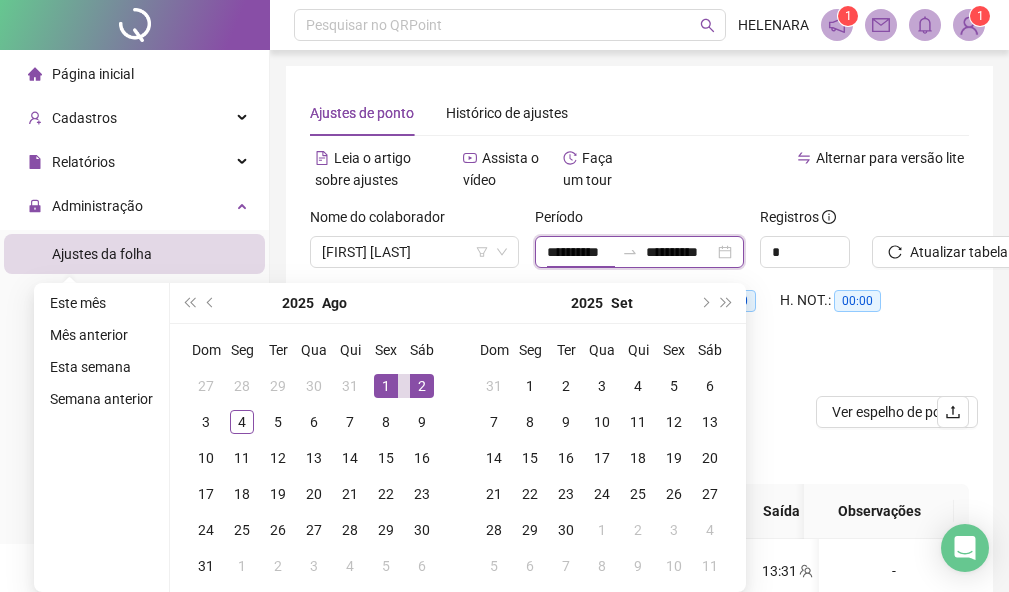 type on "**********" 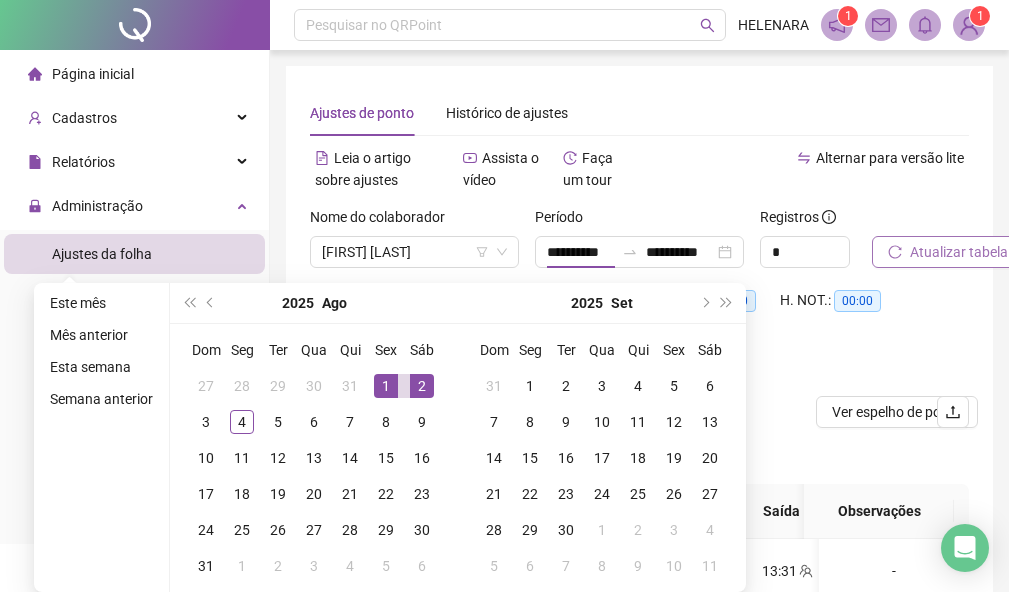 click on "Atualizar tabela" at bounding box center (948, 252) 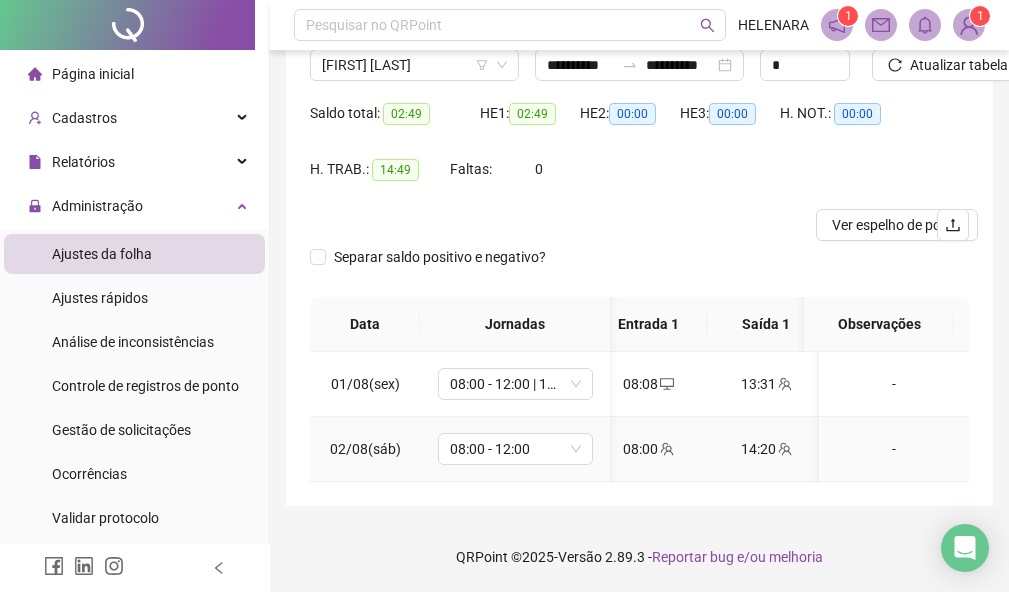 click on "08:00" at bounding box center (648, 449) 